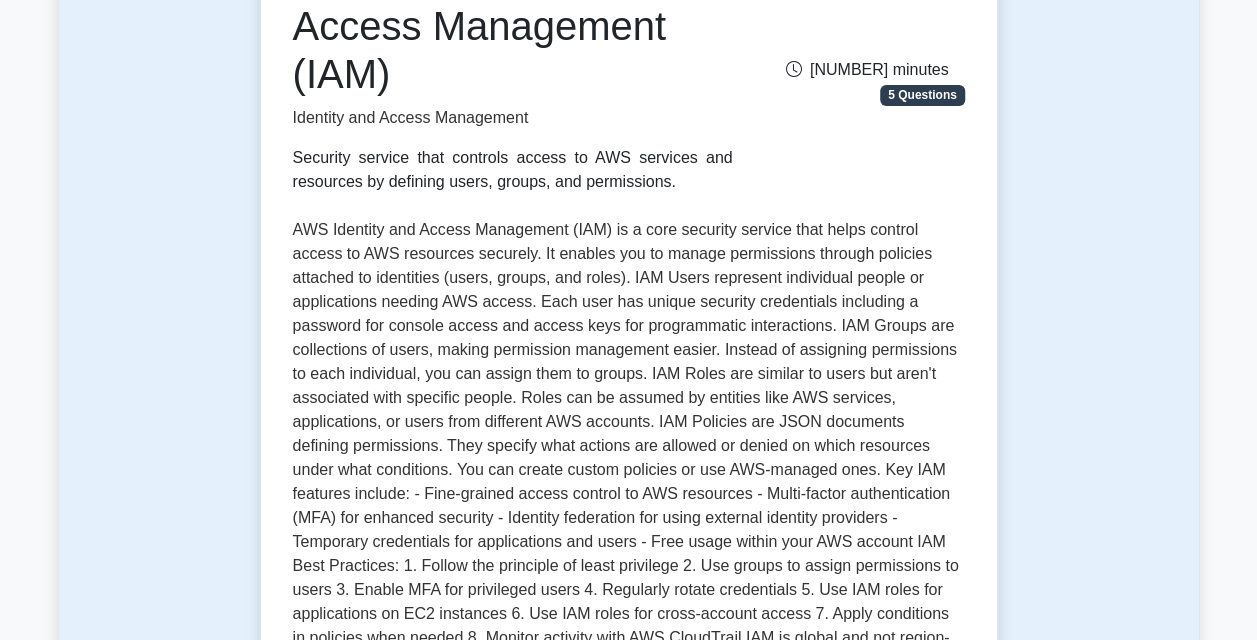 scroll, scrollTop: 0, scrollLeft: 0, axis: both 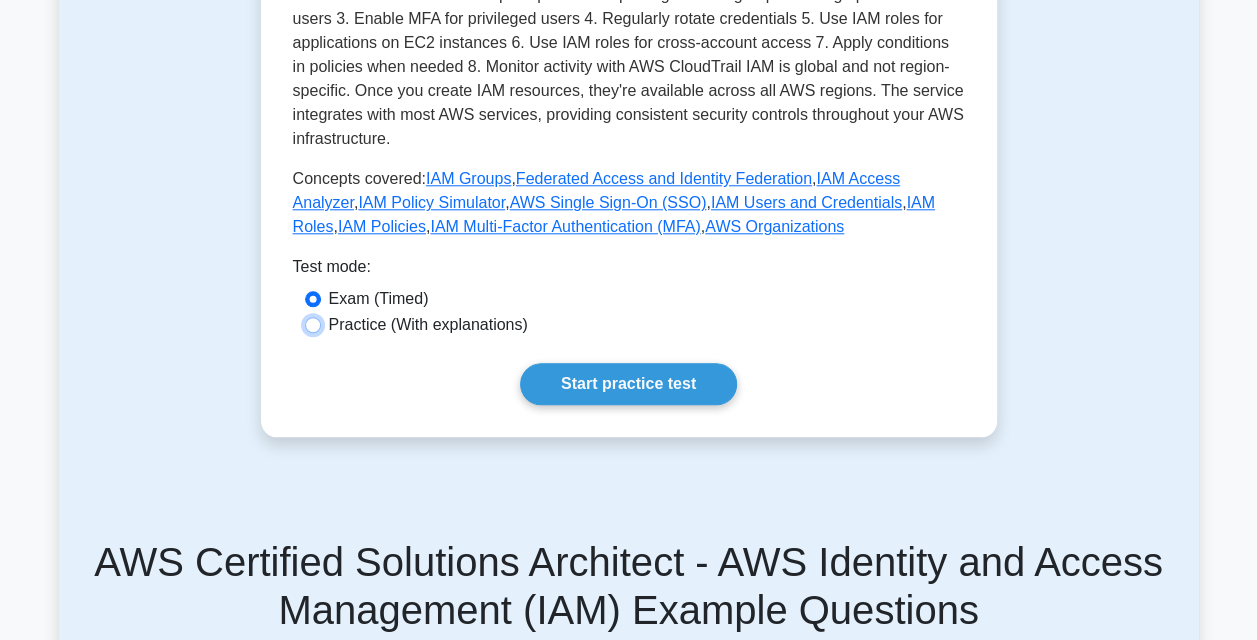 click on "Practice (With explanations)" at bounding box center [313, 325] 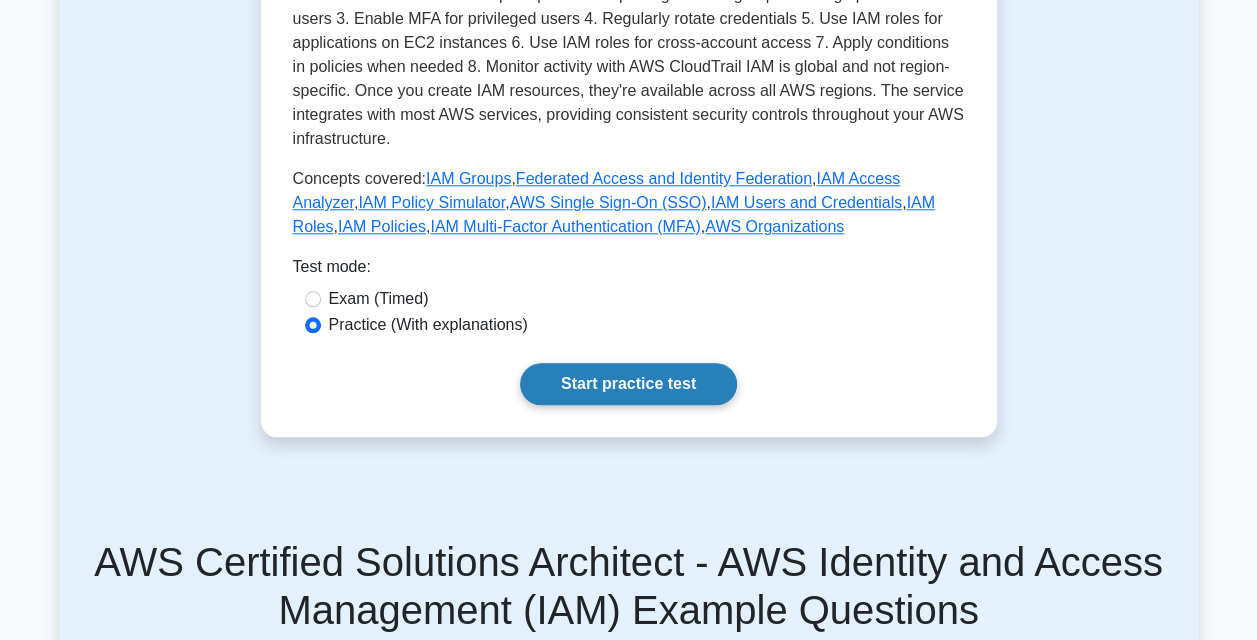 click on "Start practice test" at bounding box center [628, 384] 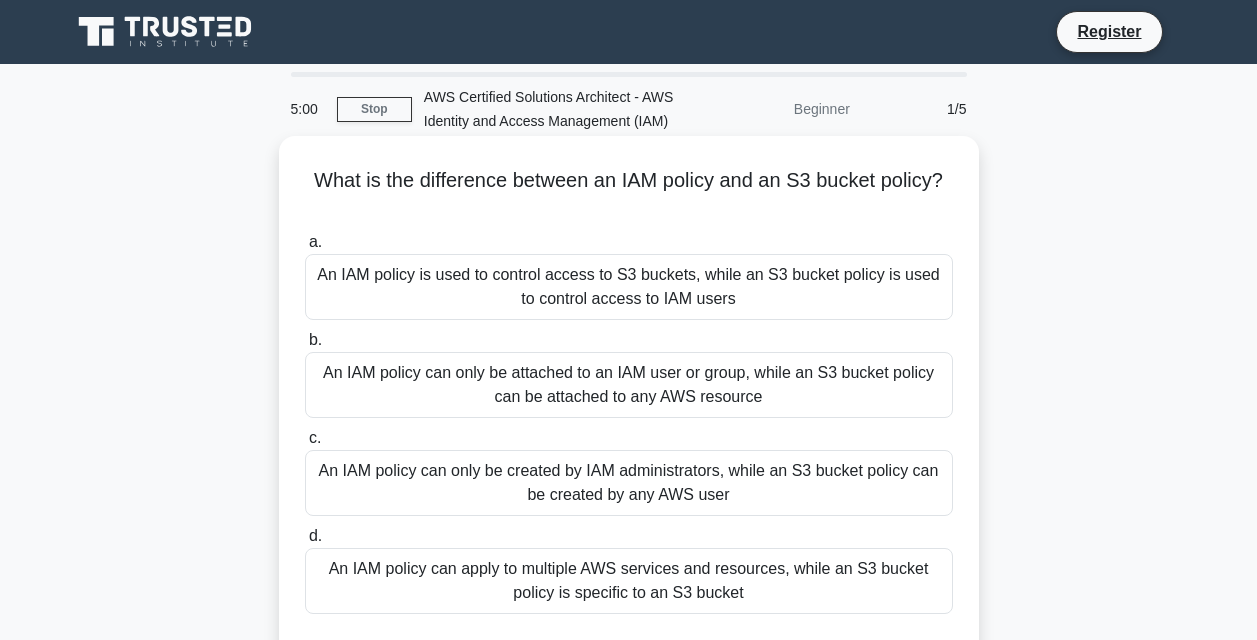 scroll, scrollTop: 0, scrollLeft: 0, axis: both 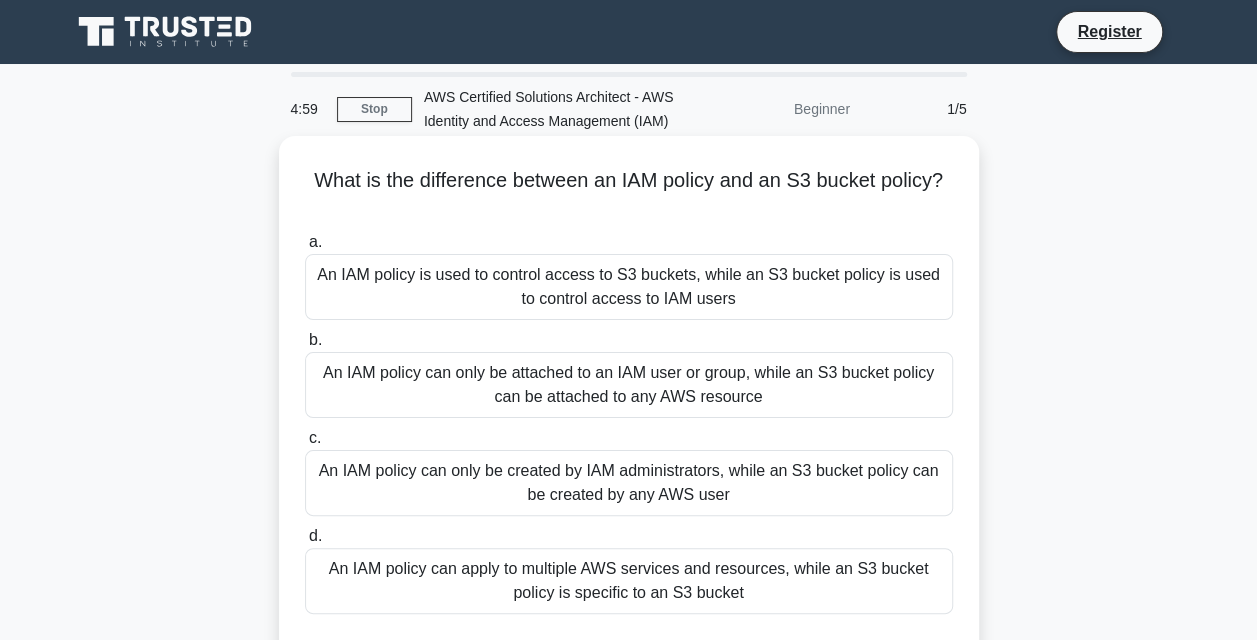 click on "An IAM policy is used to control access to S3 buckets, while an S3 bucket policy is used to control access to IAM users" at bounding box center [629, 287] 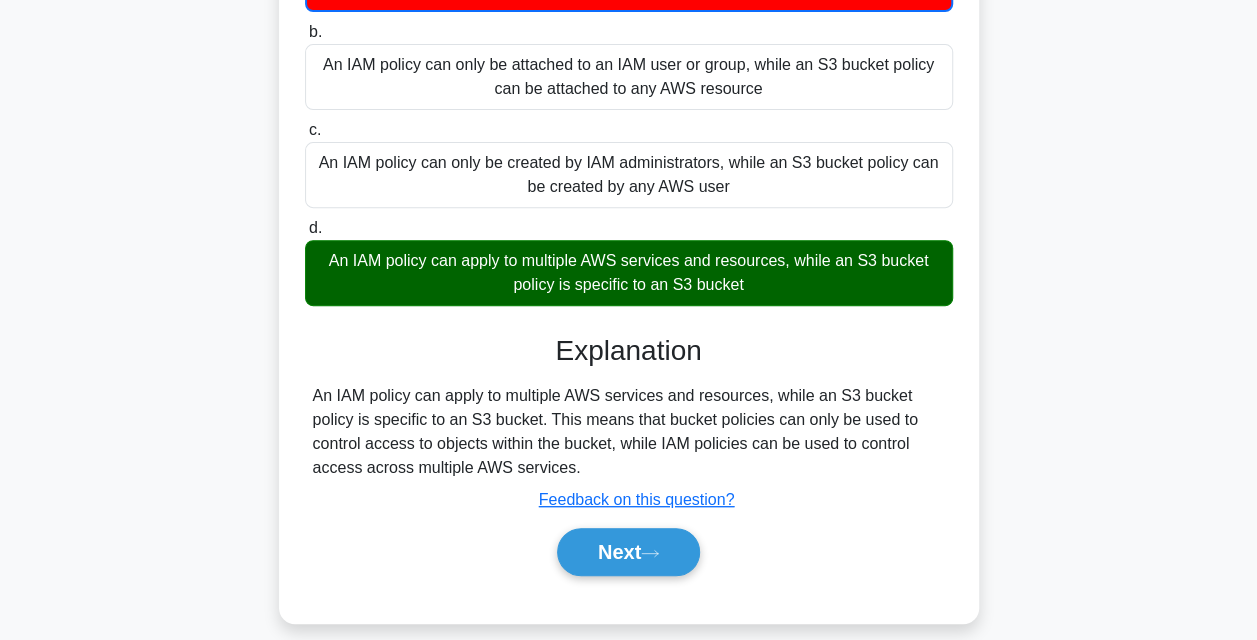 scroll, scrollTop: 340, scrollLeft: 0, axis: vertical 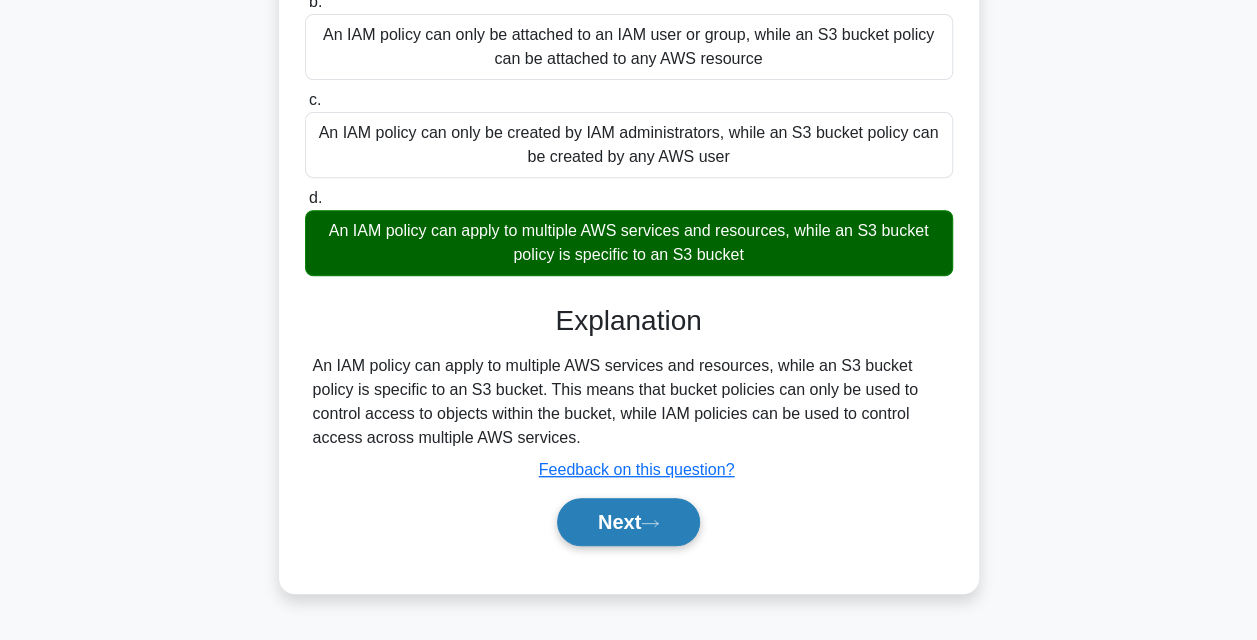 click on "Next" at bounding box center [628, 522] 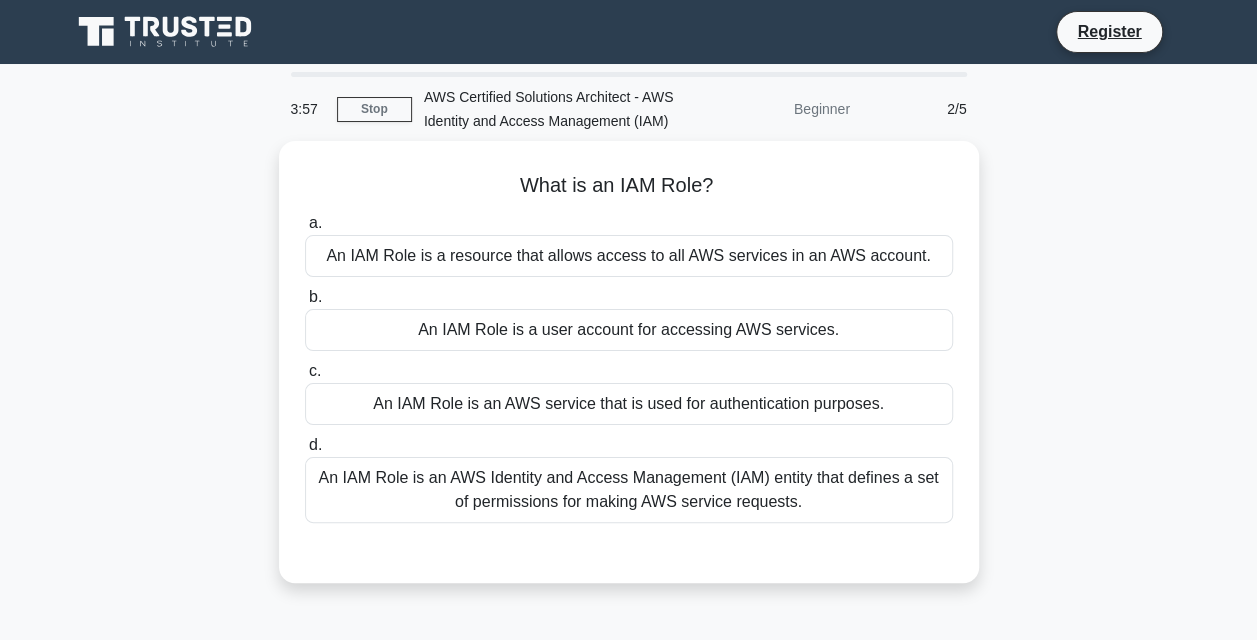 scroll, scrollTop: 0, scrollLeft: 0, axis: both 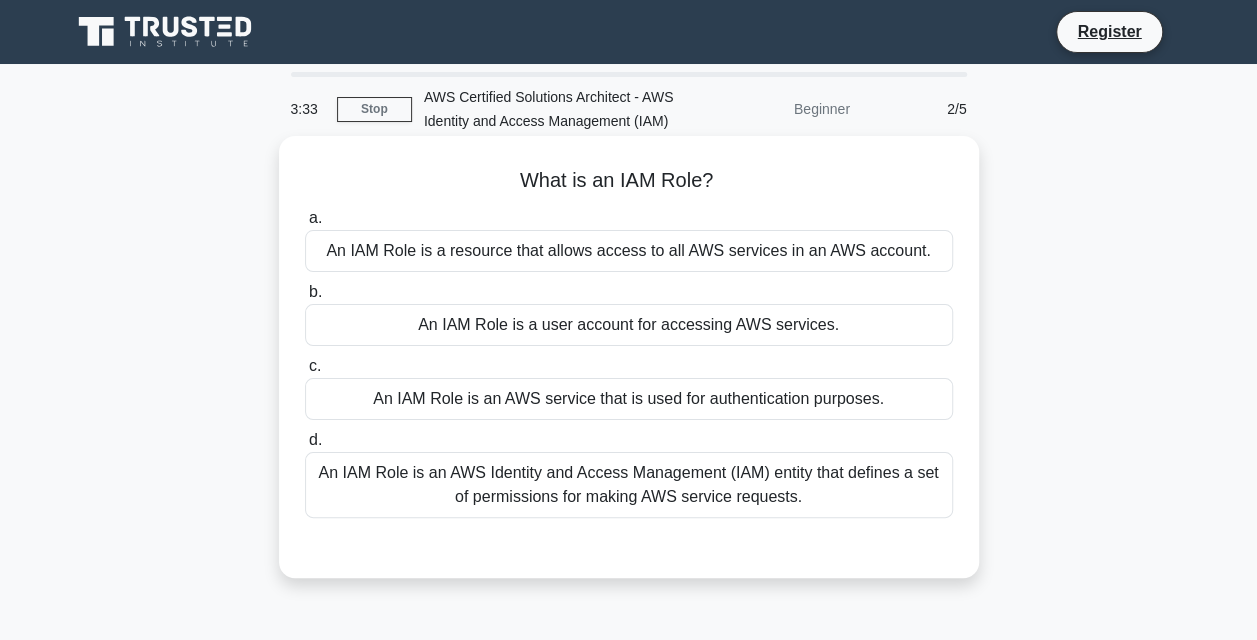 click on "An IAM Role is an AWS Identity and Access Management (IAM) entity that defines a set of permissions for making AWS service requests." at bounding box center [629, 485] 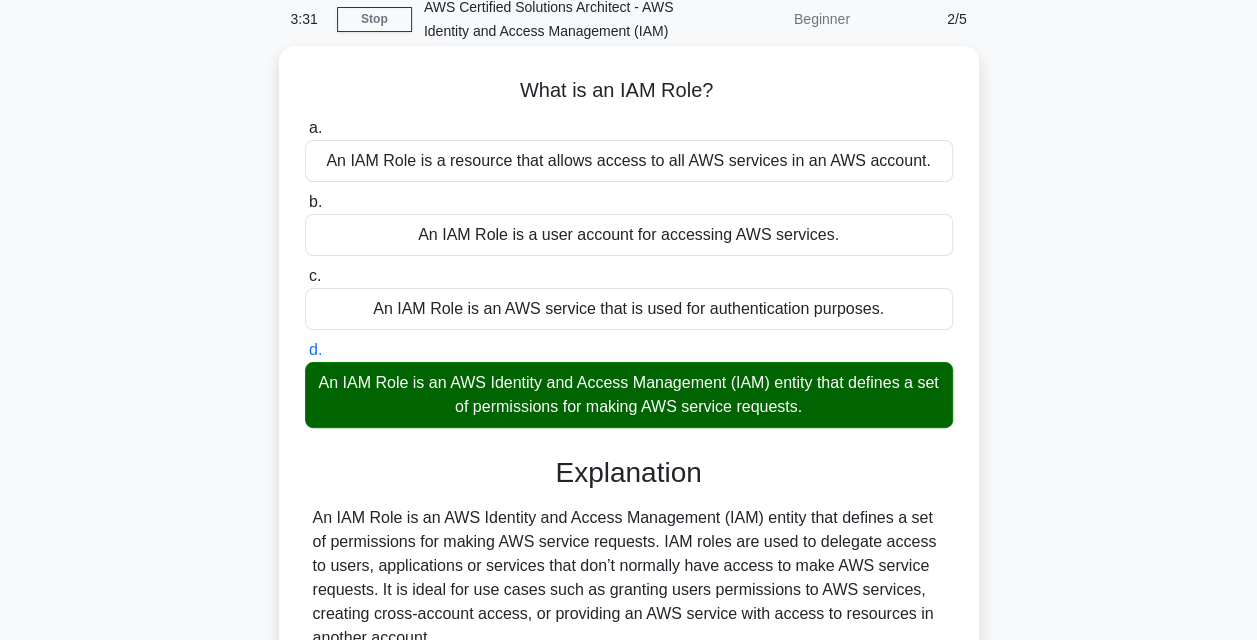 scroll, scrollTop: 200, scrollLeft: 0, axis: vertical 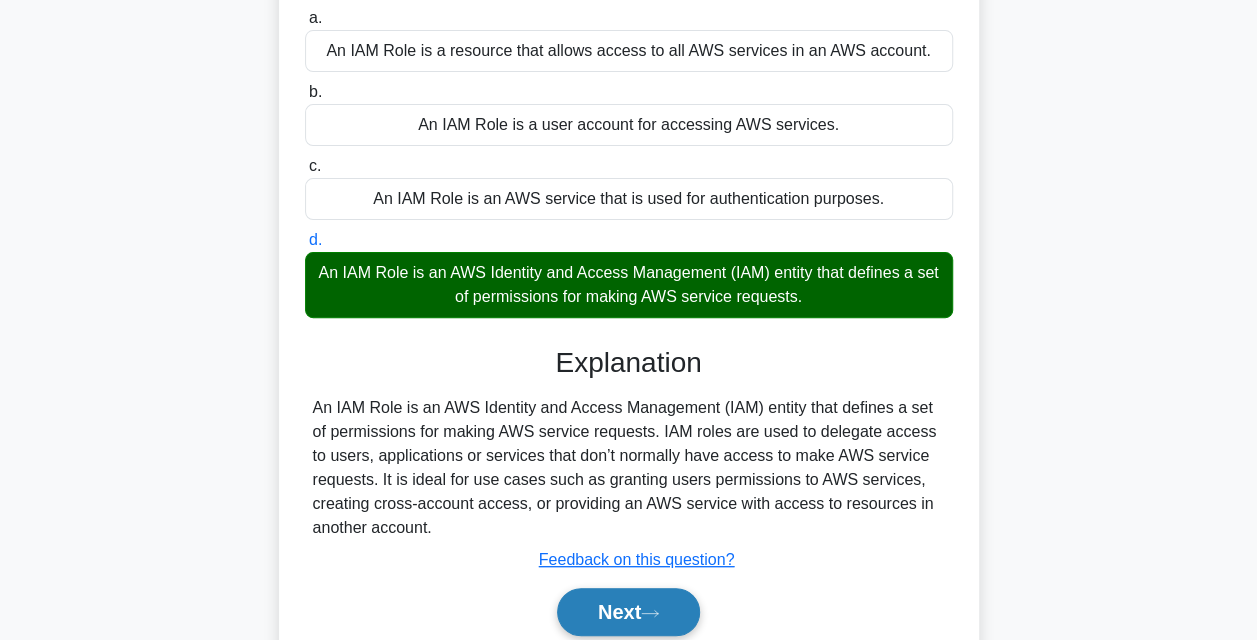 click on "Next" at bounding box center [628, 612] 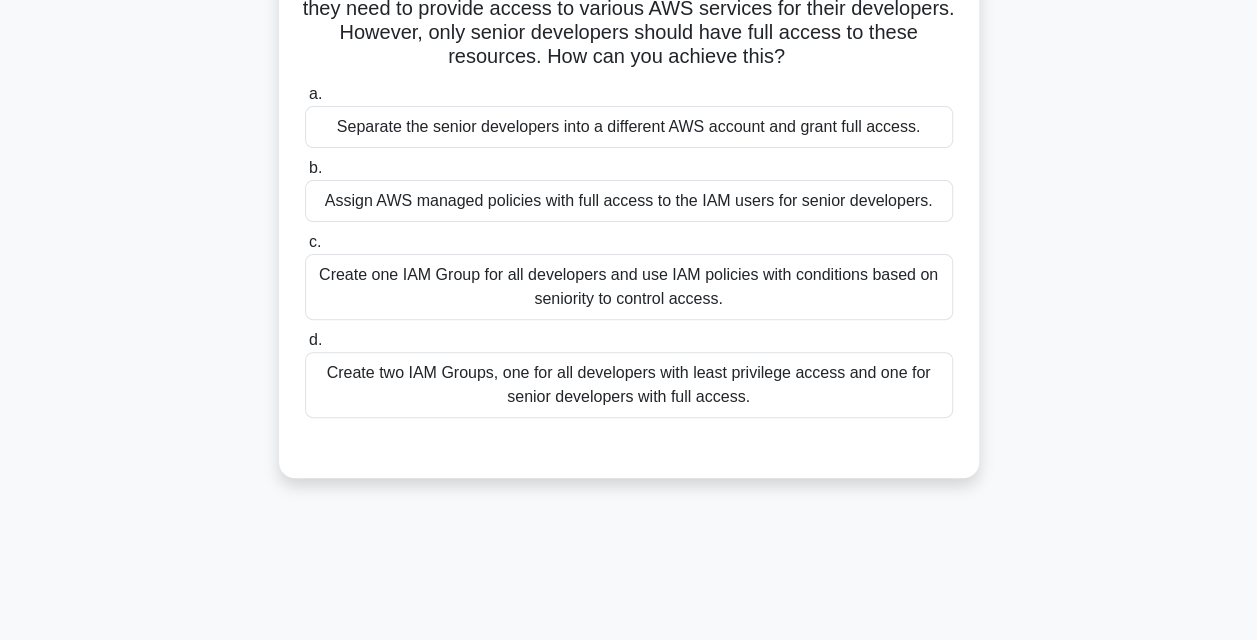 scroll, scrollTop: 200, scrollLeft: 0, axis: vertical 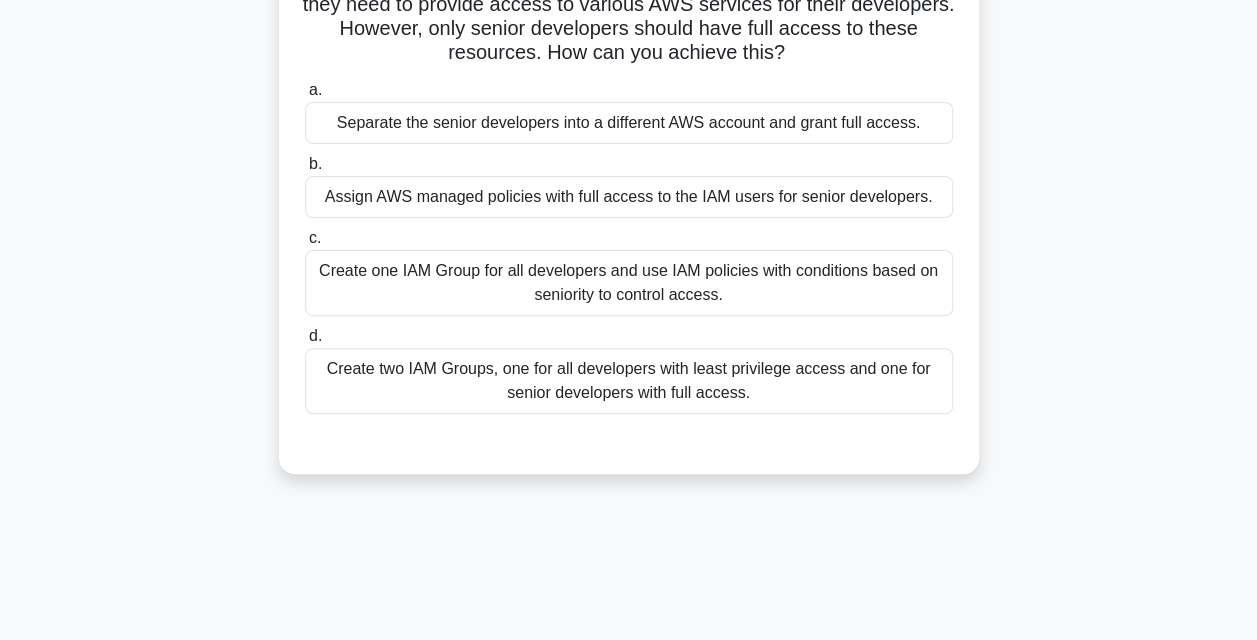 click on "Create two IAM Groups, one for all developers with least privilege access and one for senior developers with full access." at bounding box center (629, 381) 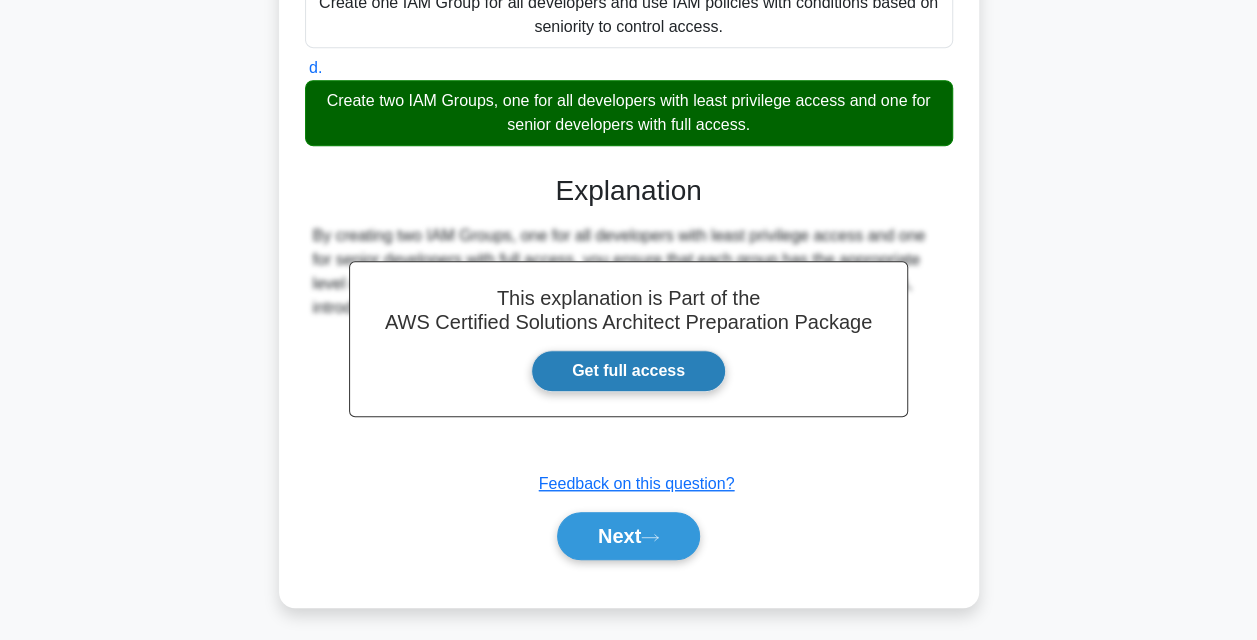 scroll, scrollTop: 470, scrollLeft: 0, axis: vertical 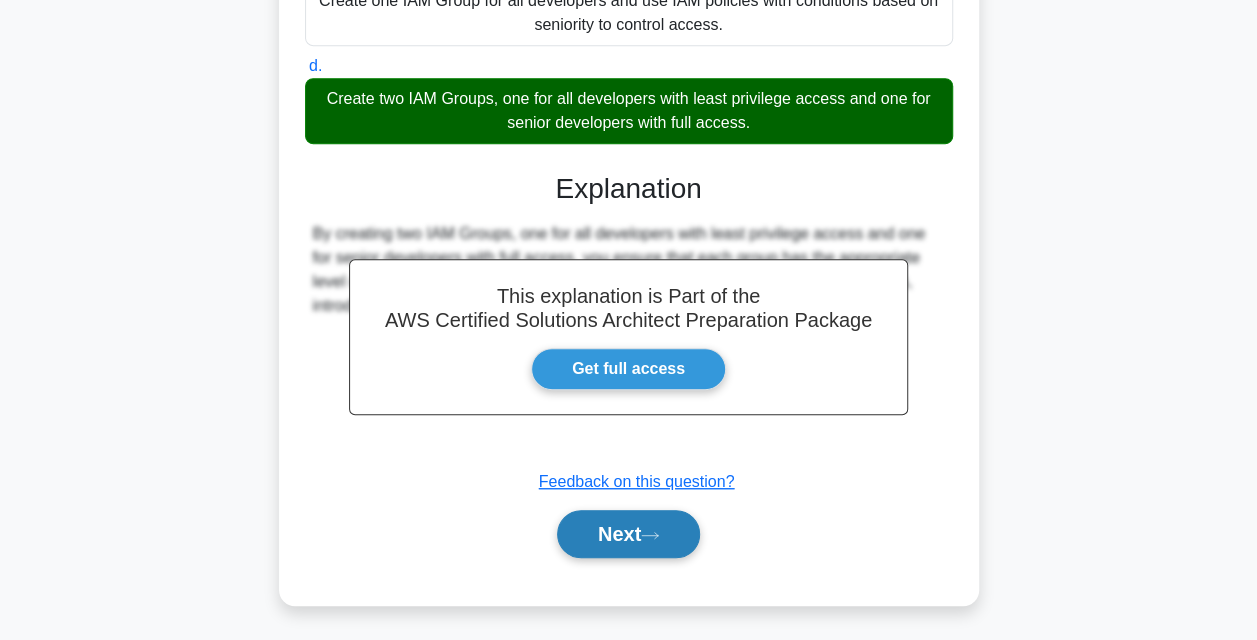 click on "Next" at bounding box center [628, 534] 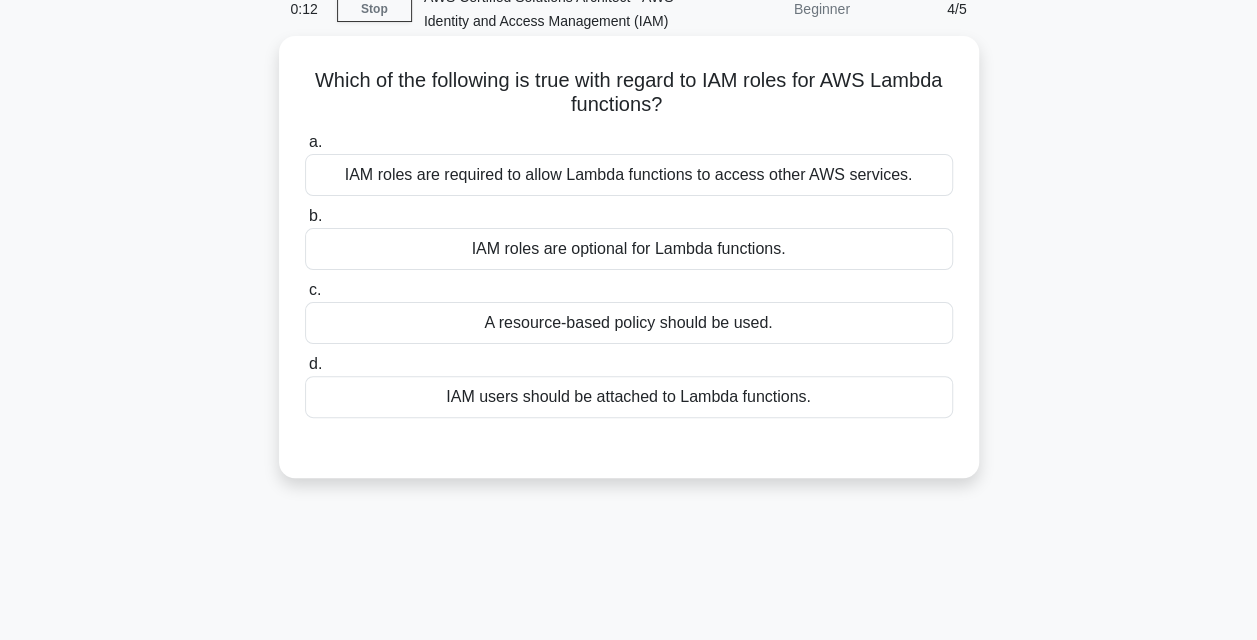 scroll, scrollTop: 0, scrollLeft: 0, axis: both 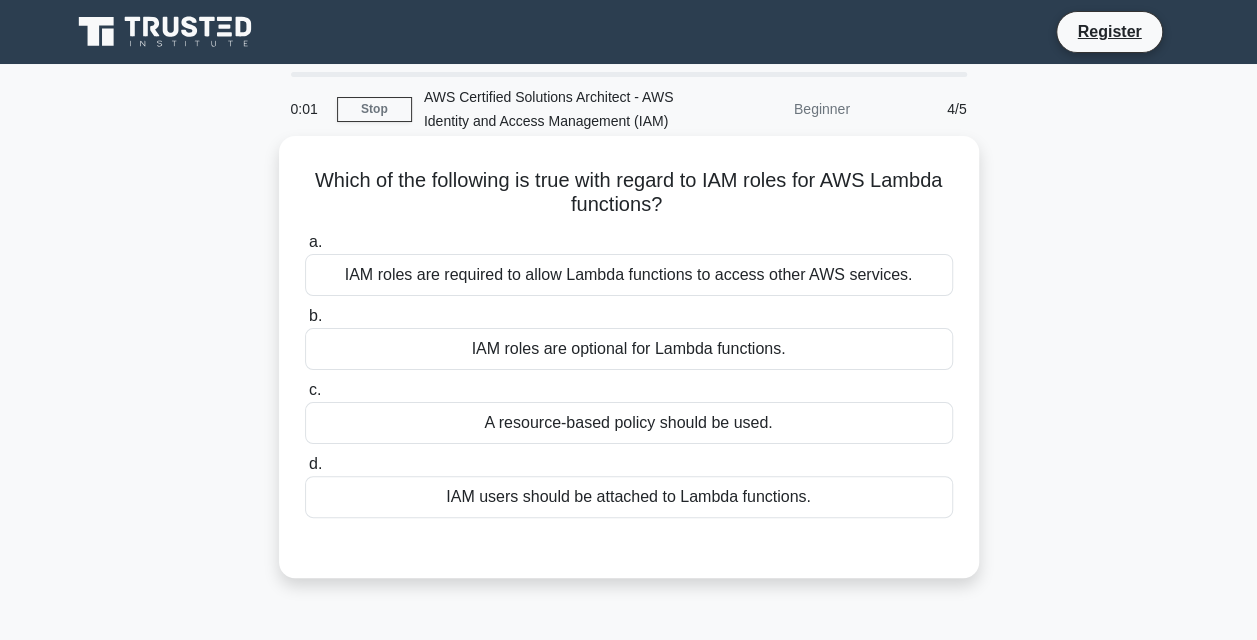 click on "IAM roles are required to allow Lambda functions to access other AWS services." at bounding box center (629, 275) 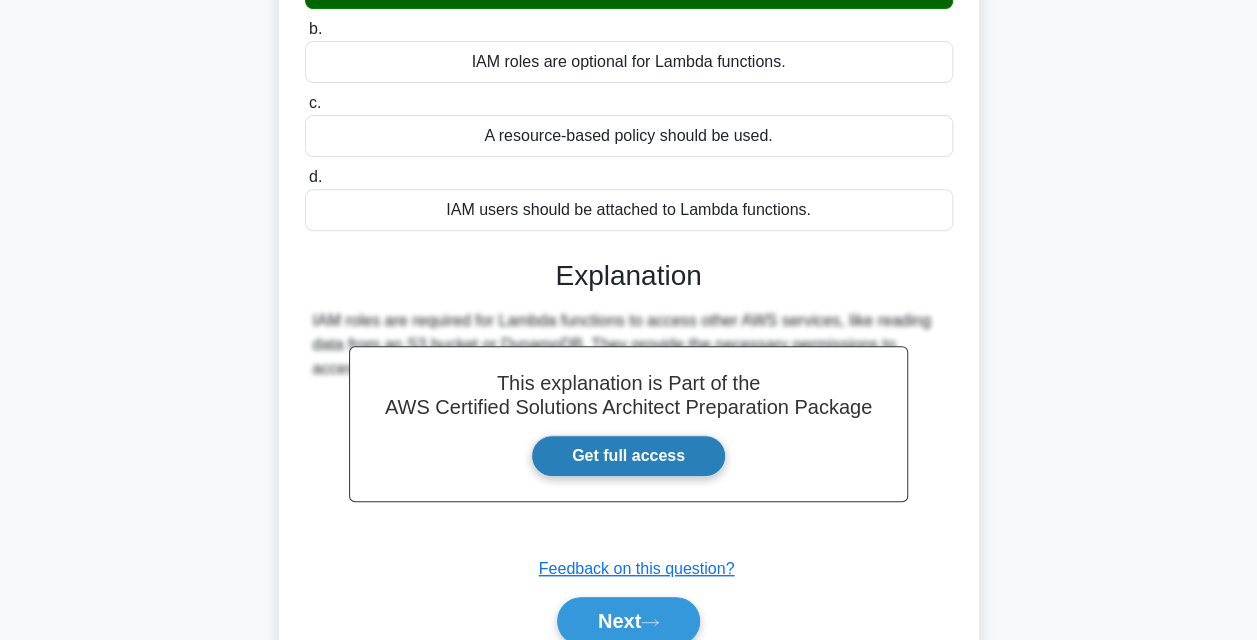 scroll, scrollTop: 300, scrollLeft: 0, axis: vertical 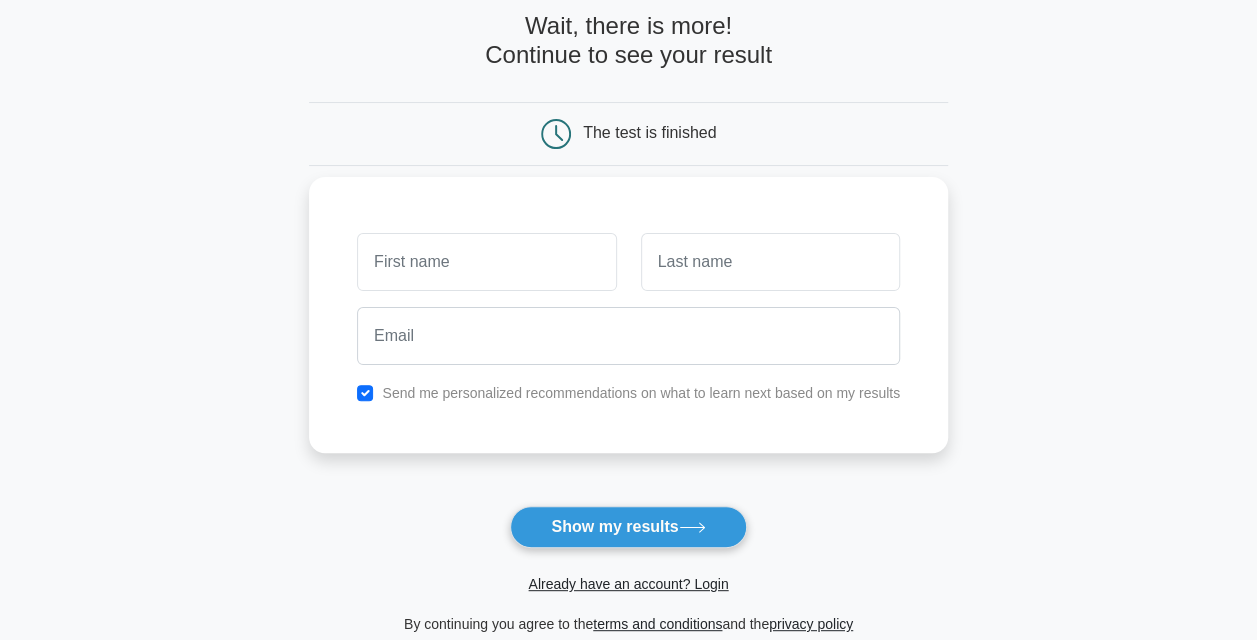 click at bounding box center (486, 262) 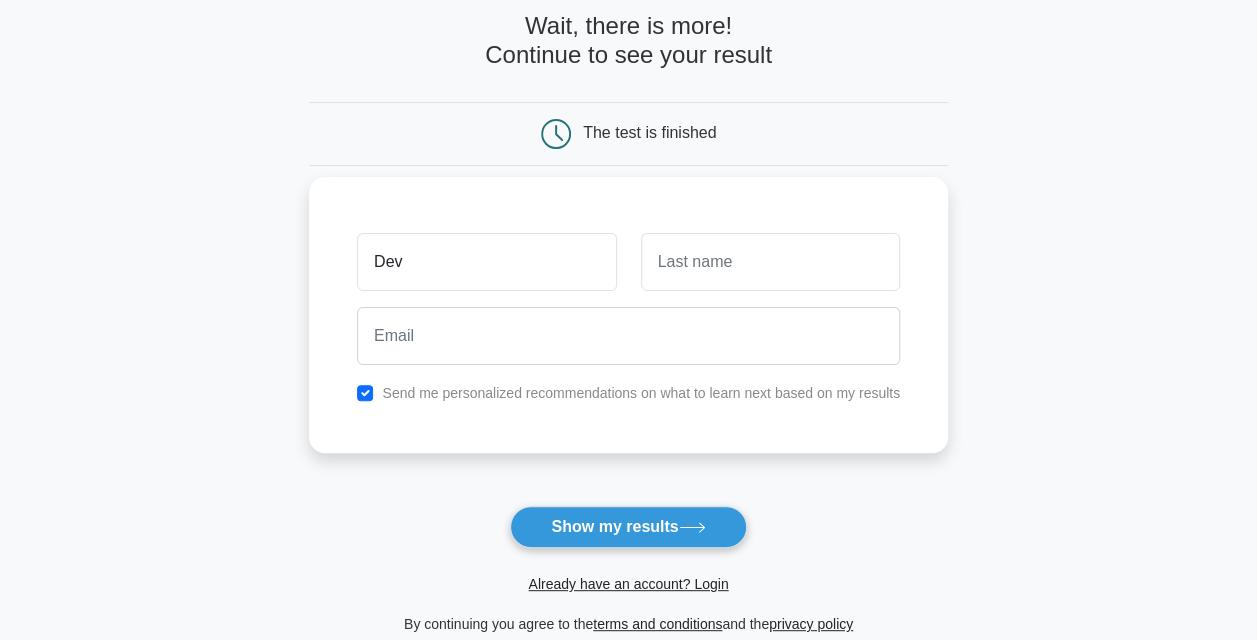 type on "Dev" 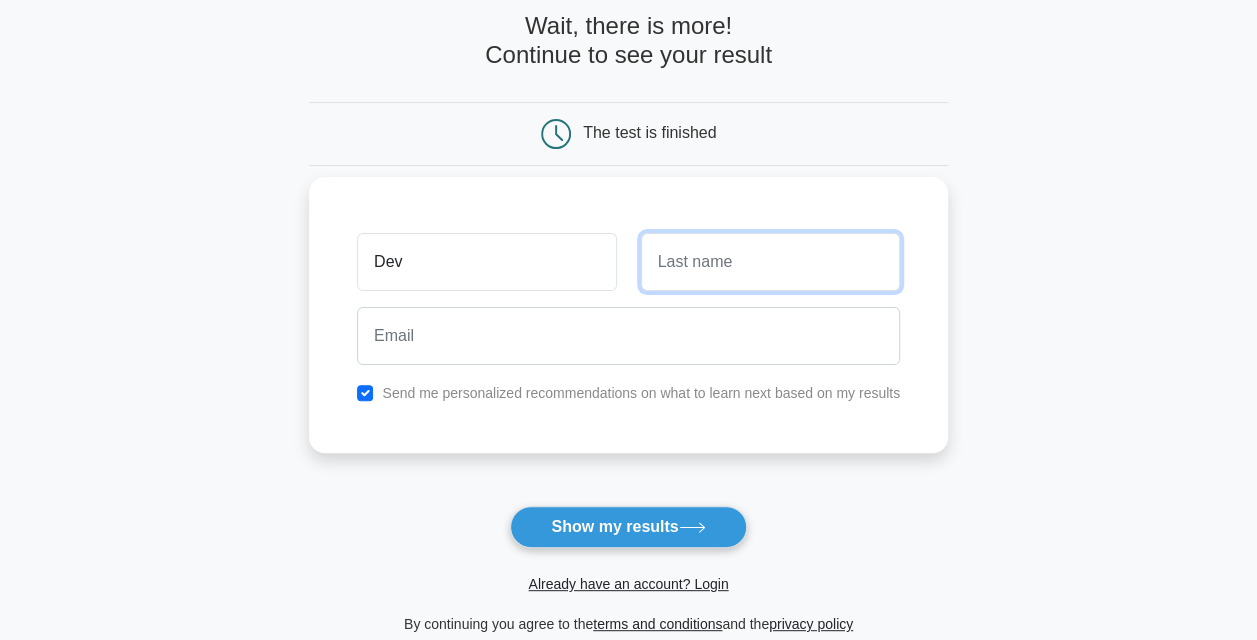 click at bounding box center [770, 262] 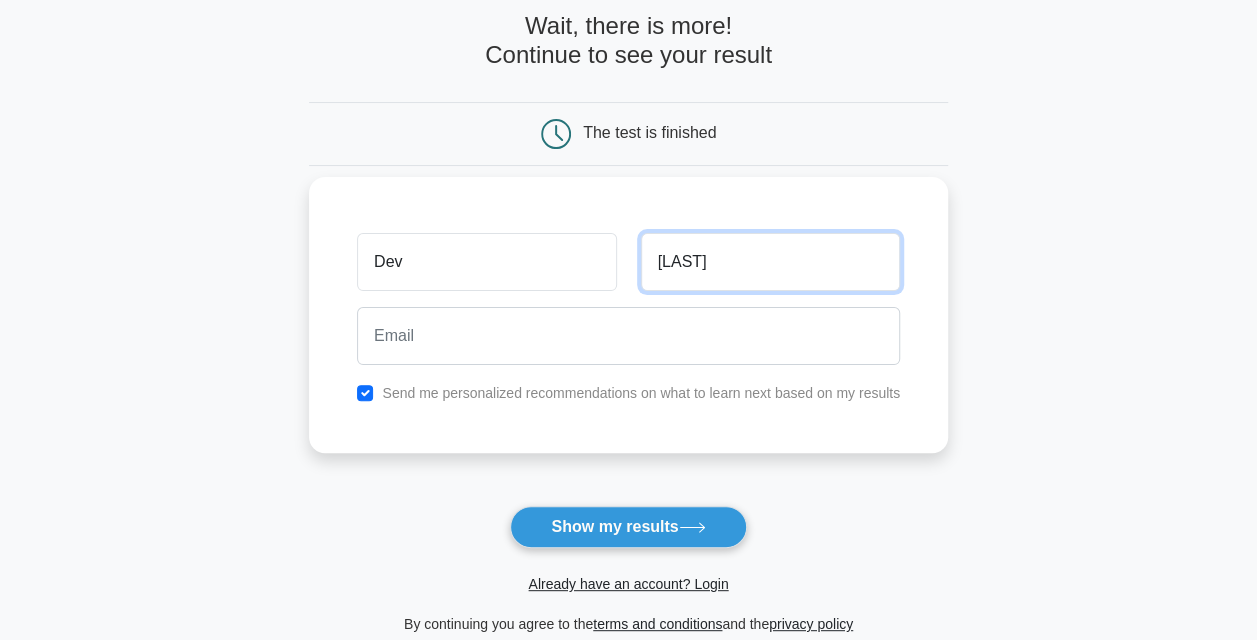 type on "Namdev" 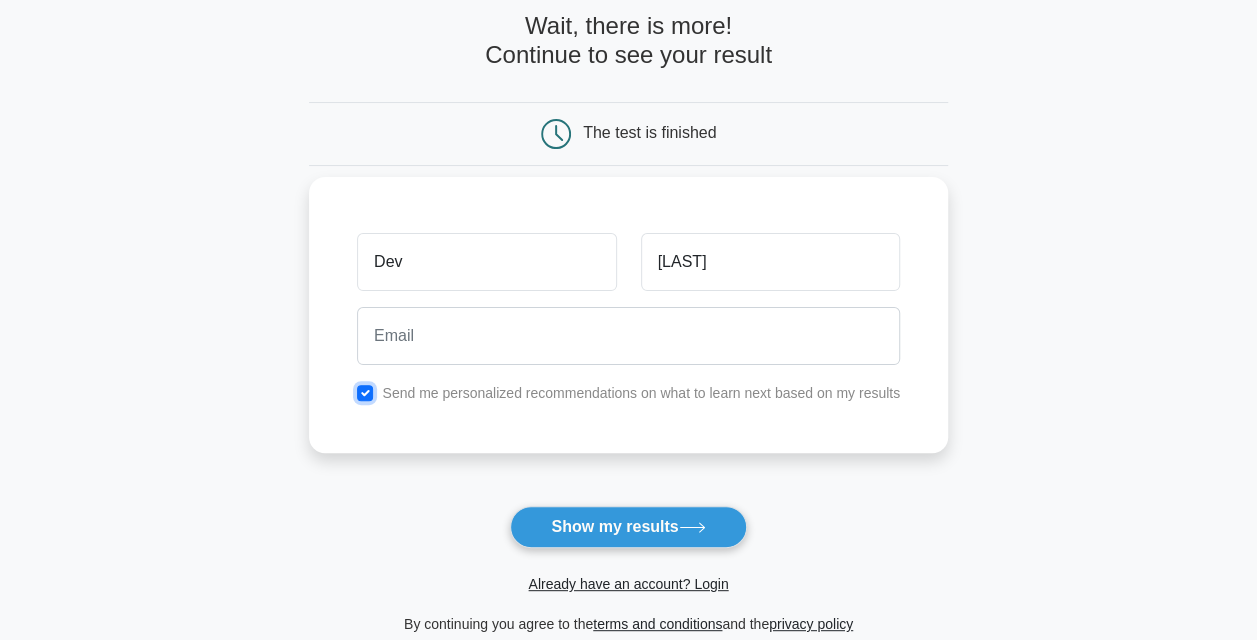 click at bounding box center [365, 393] 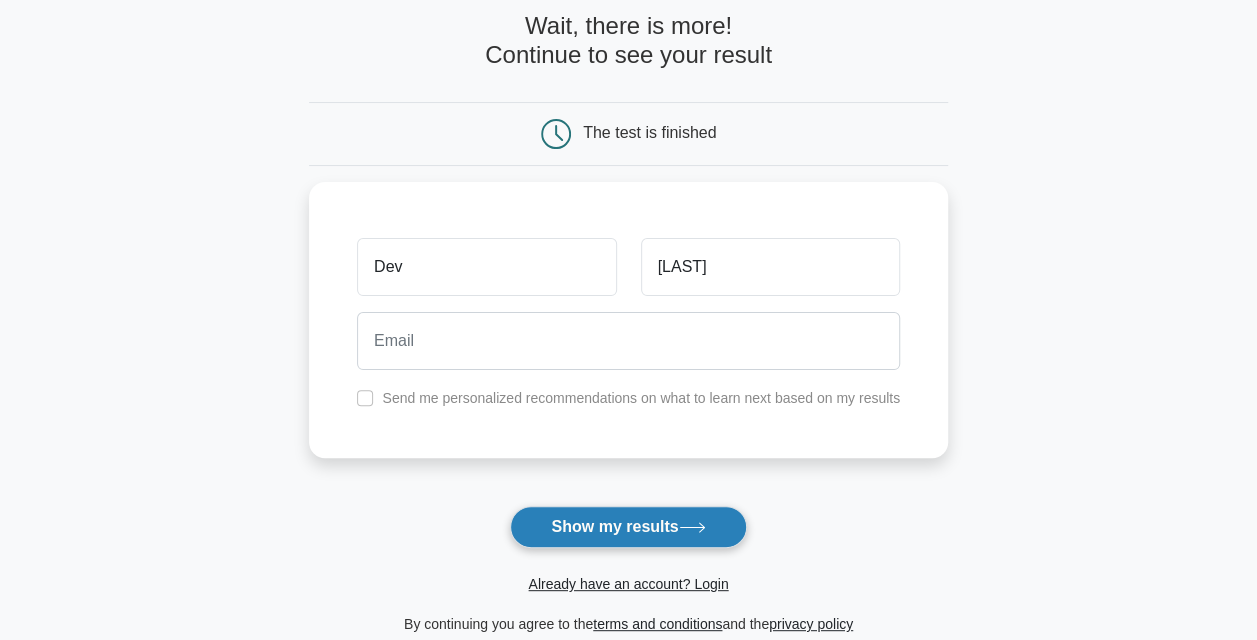 click on "Show my results" at bounding box center [628, 527] 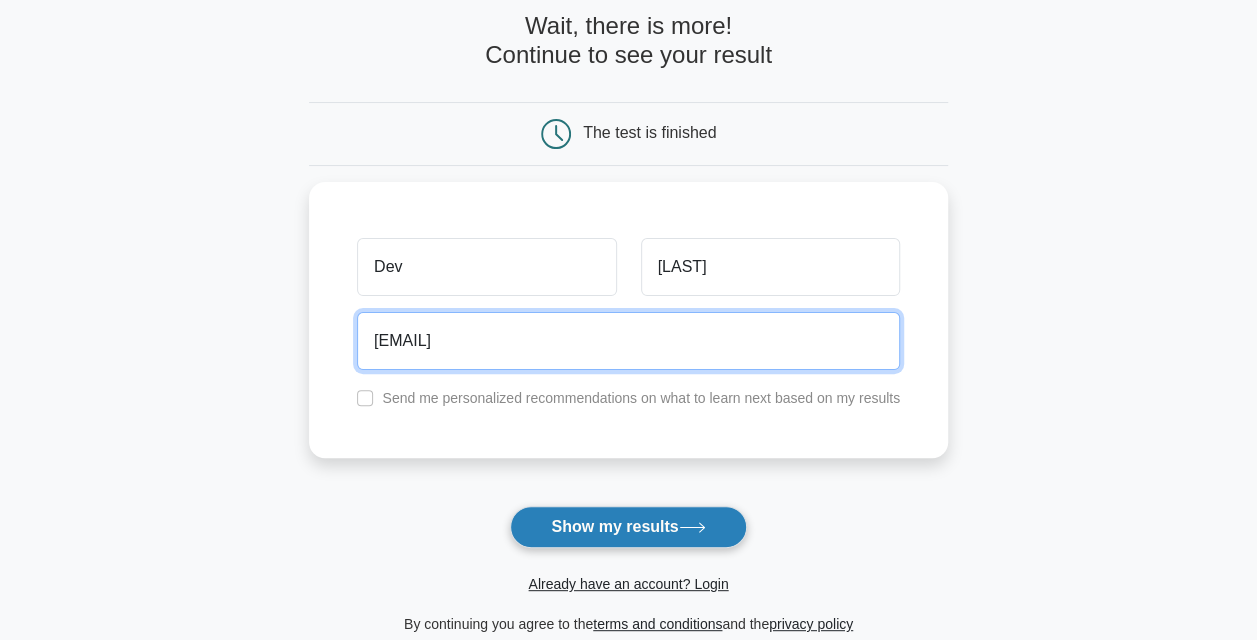 type on "dev@gmail.com" 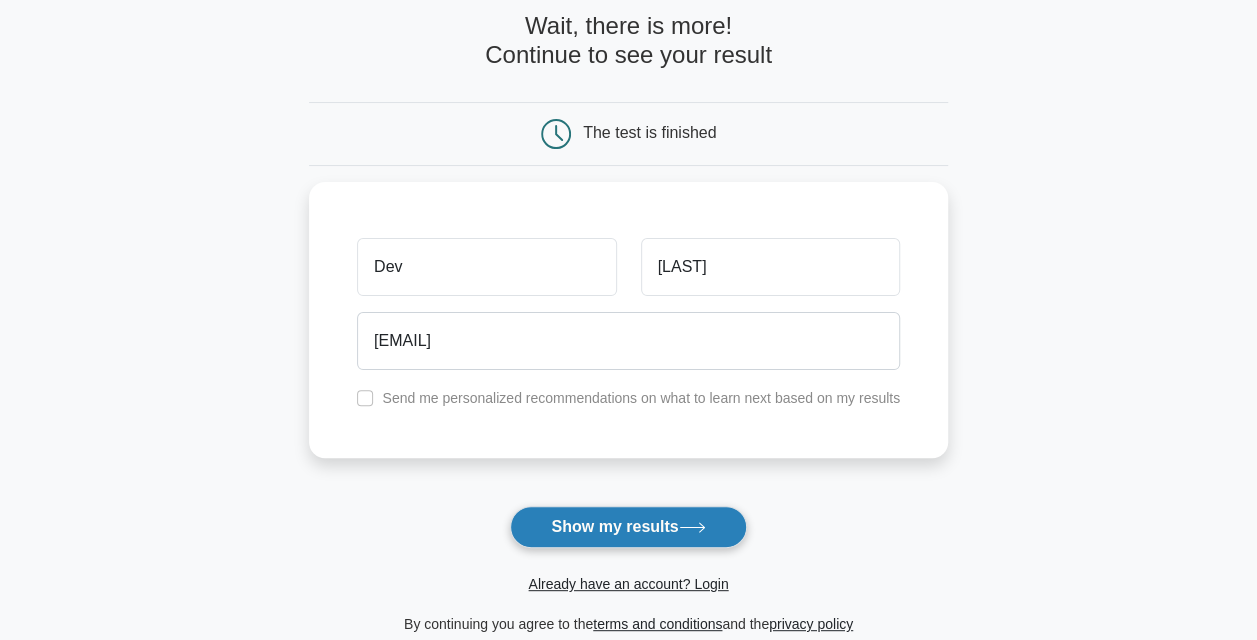 click on "Show my results" at bounding box center [628, 527] 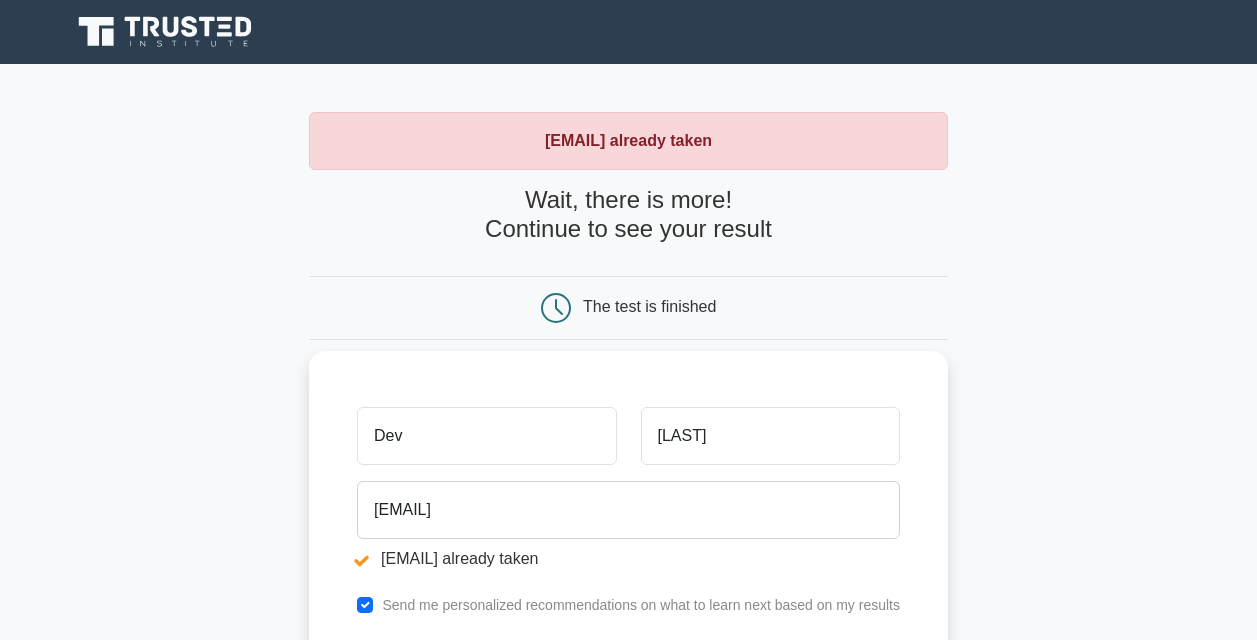 scroll, scrollTop: 0, scrollLeft: 0, axis: both 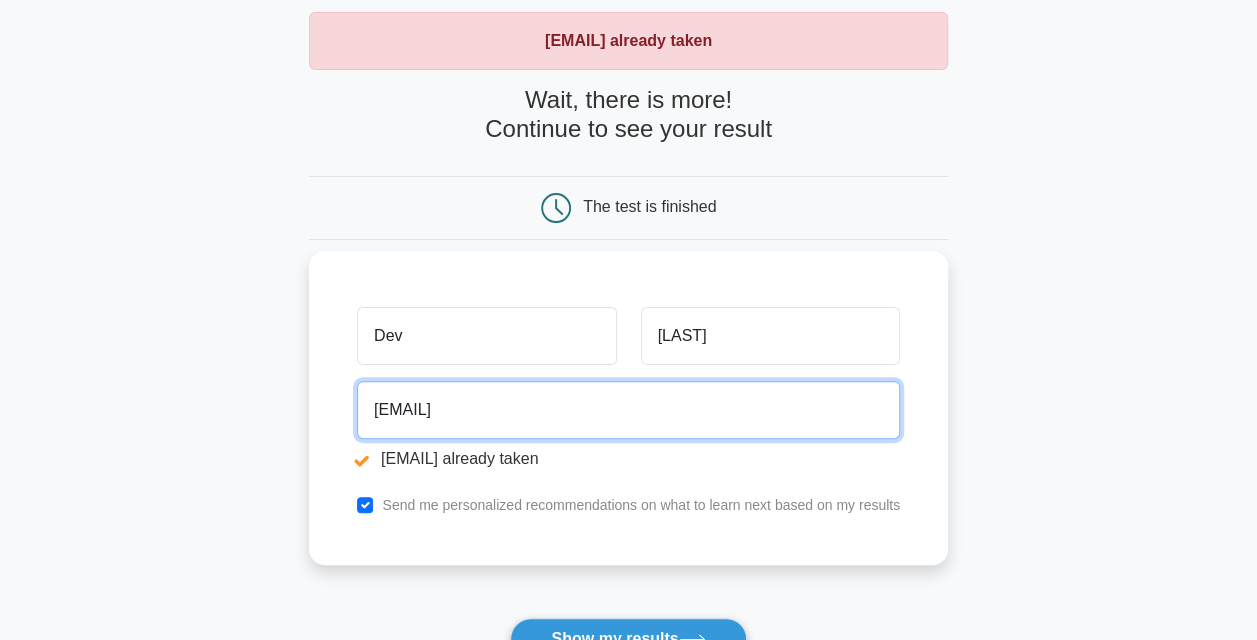click on "[EMAIL]" at bounding box center (628, 410) 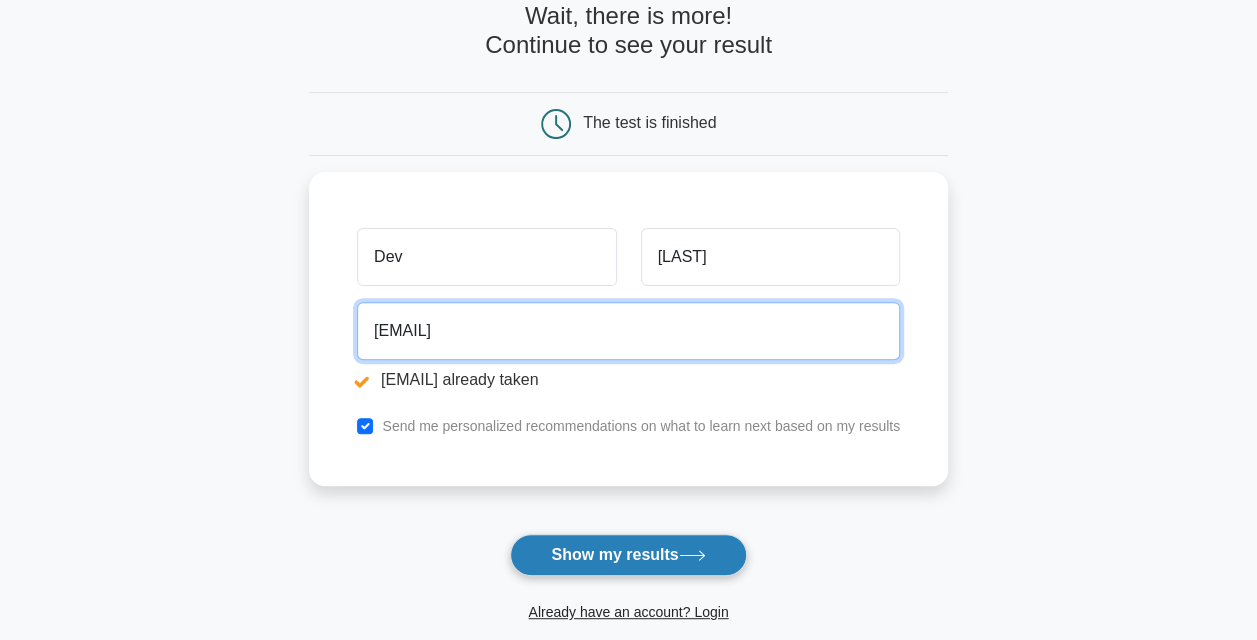 scroll, scrollTop: 300, scrollLeft: 0, axis: vertical 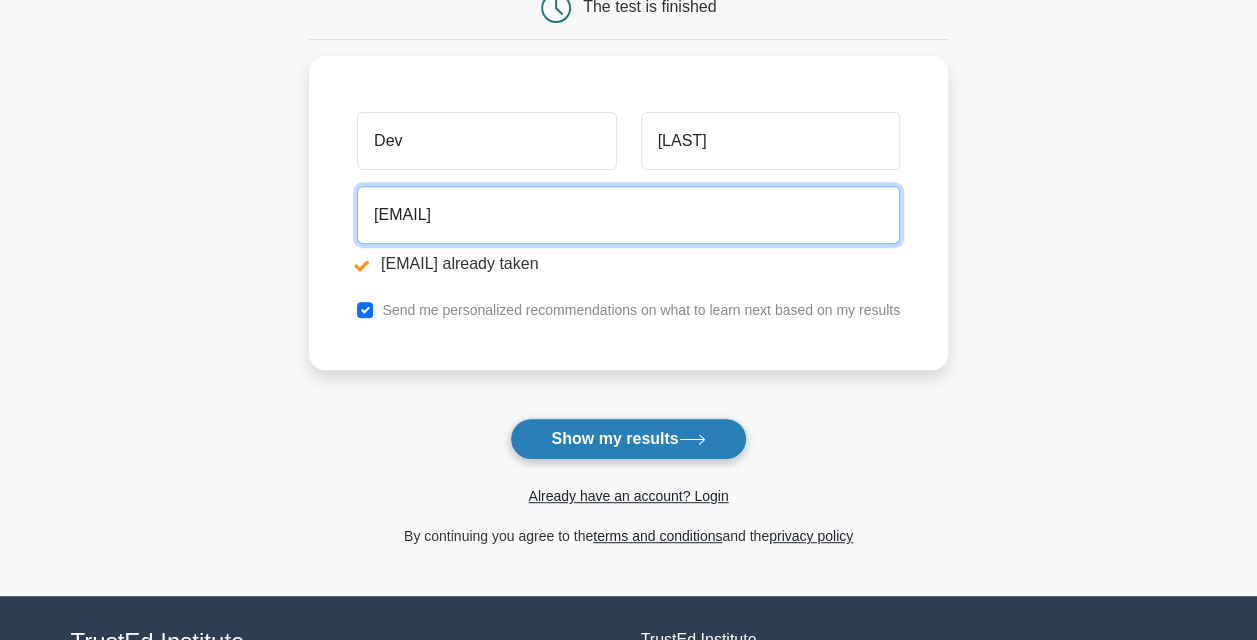 type on "dev123344@gmail.com" 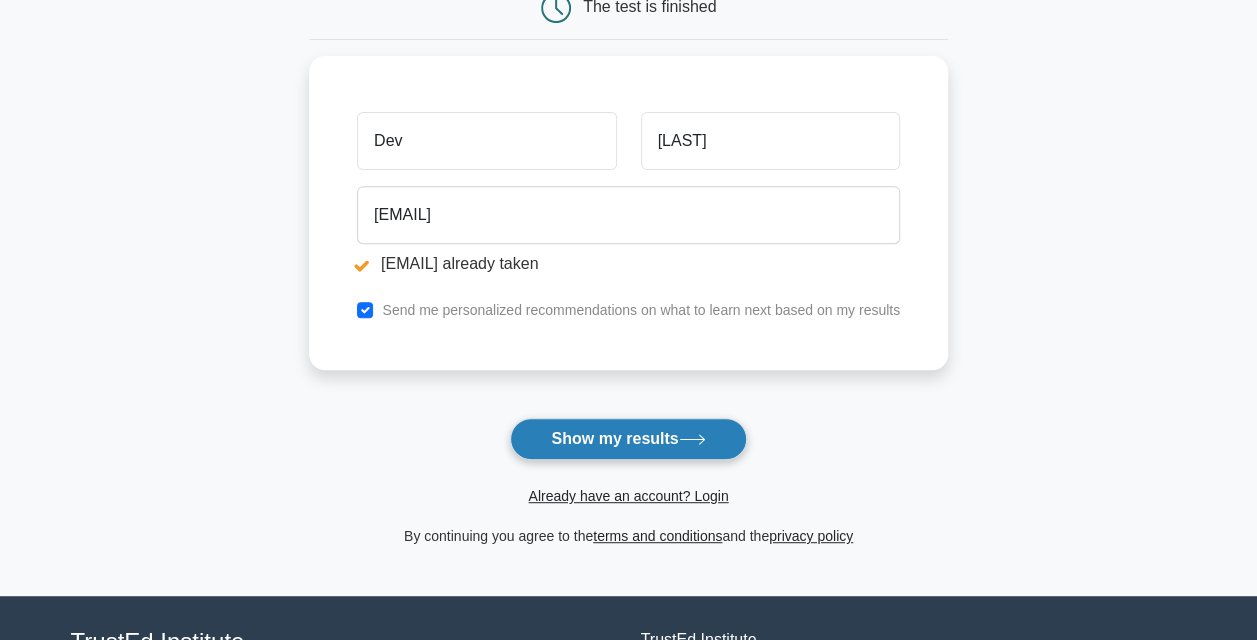 click on "Show my results" at bounding box center (628, 439) 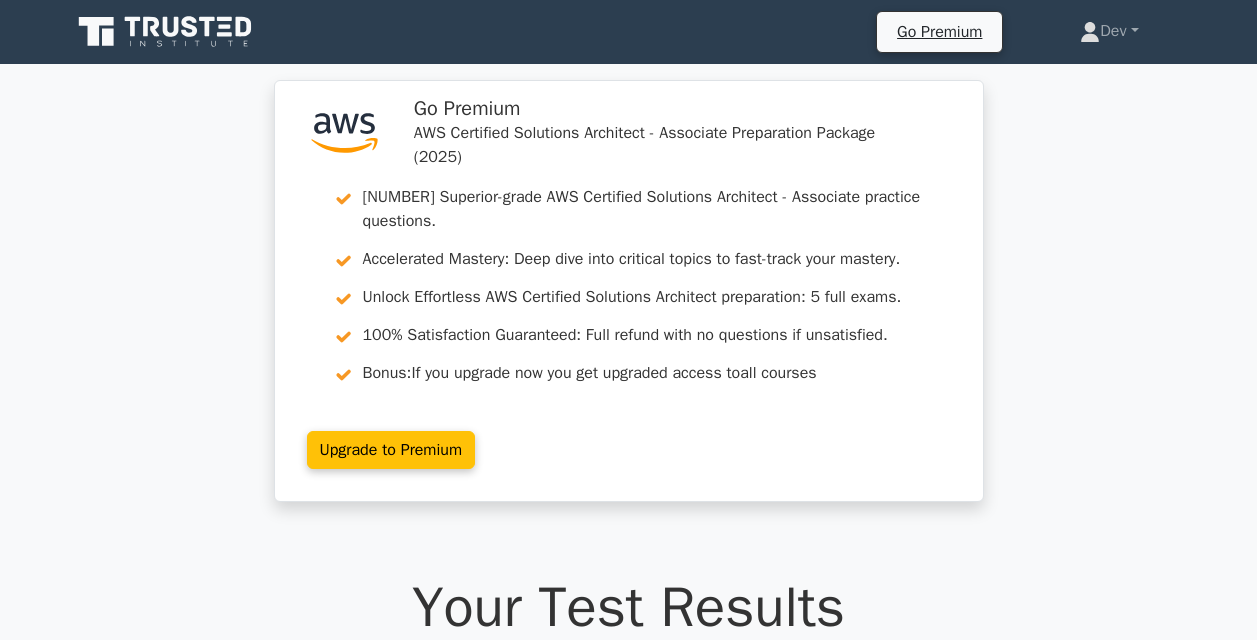 scroll, scrollTop: 0, scrollLeft: 0, axis: both 